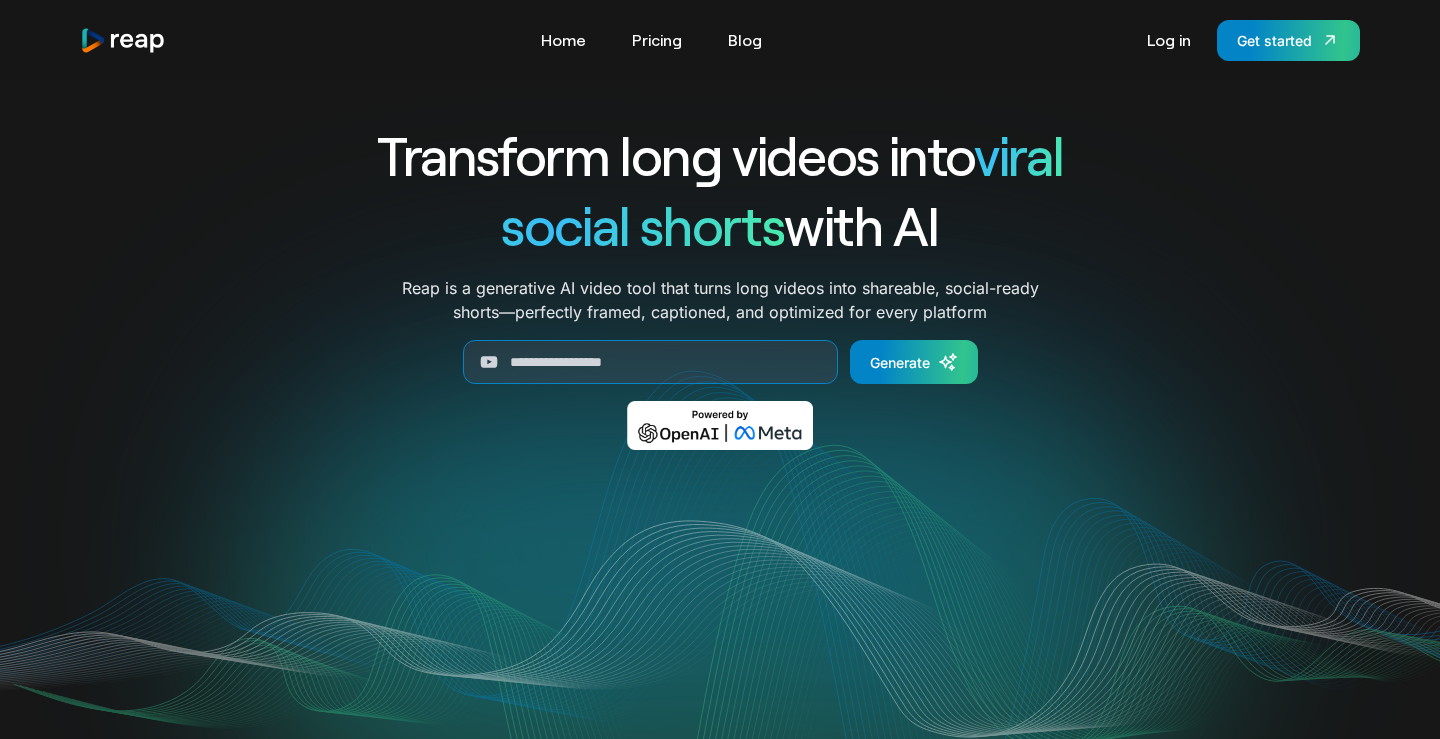 scroll, scrollTop: 0, scrollLeft: 0, axis: both 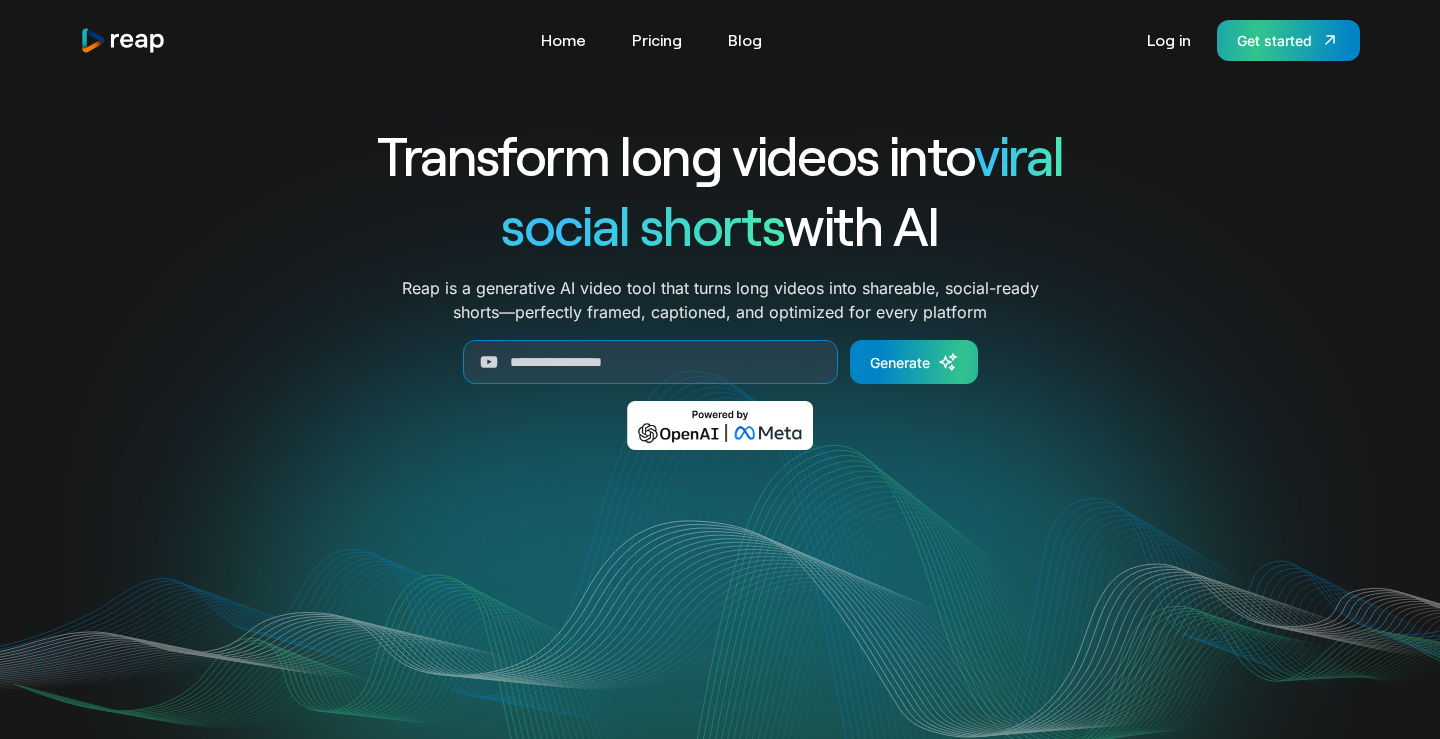 click on "Get started" at bounding box center (1274, 40) 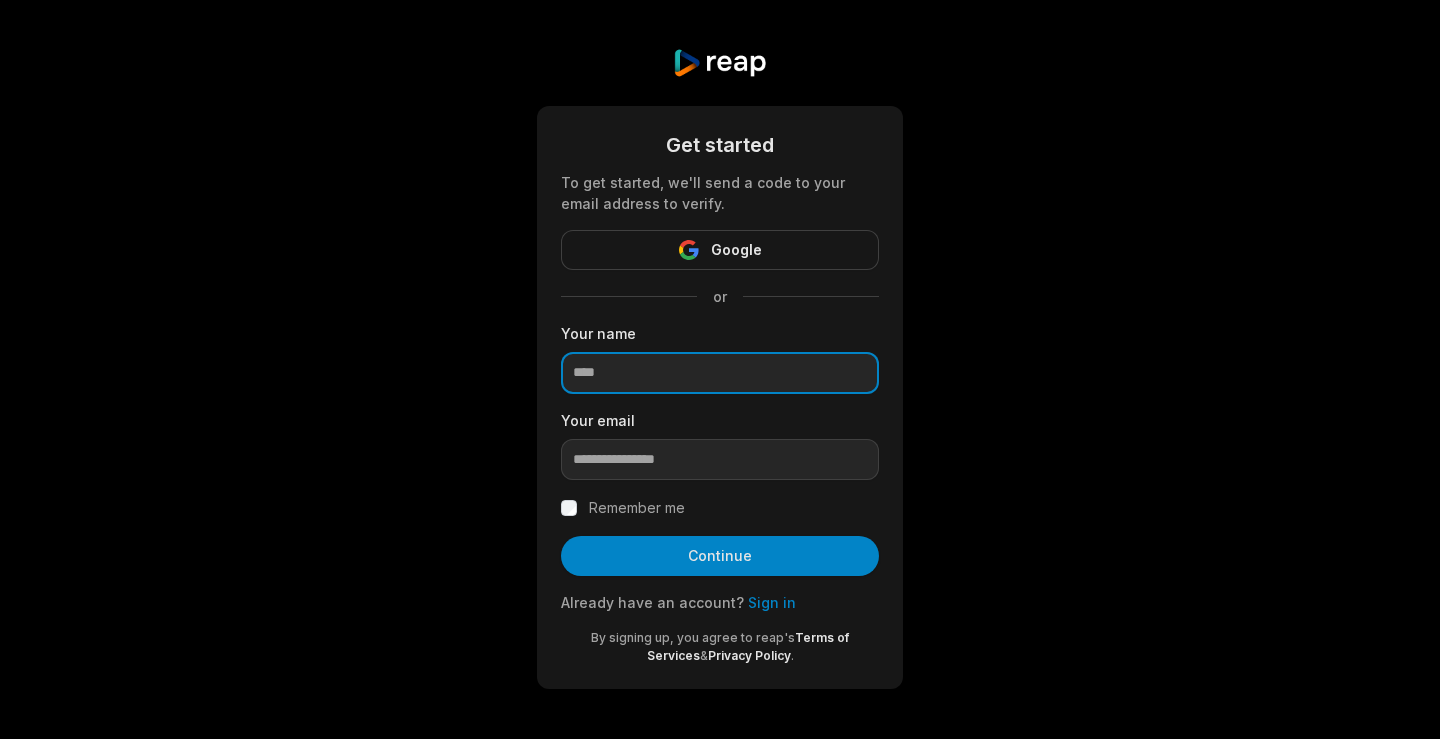 scroll, scrollTop: 0, scrollLeft: 0, axis: both 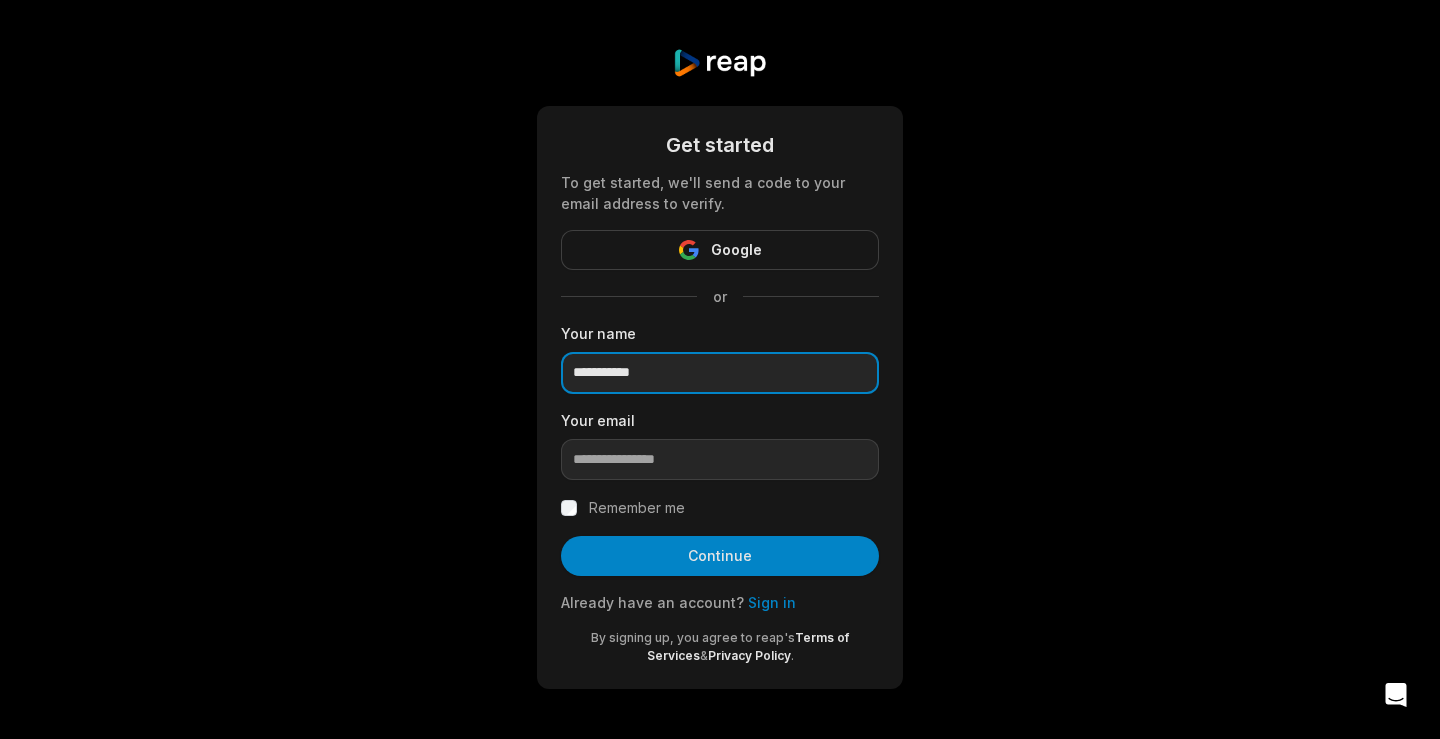 type on "**********" 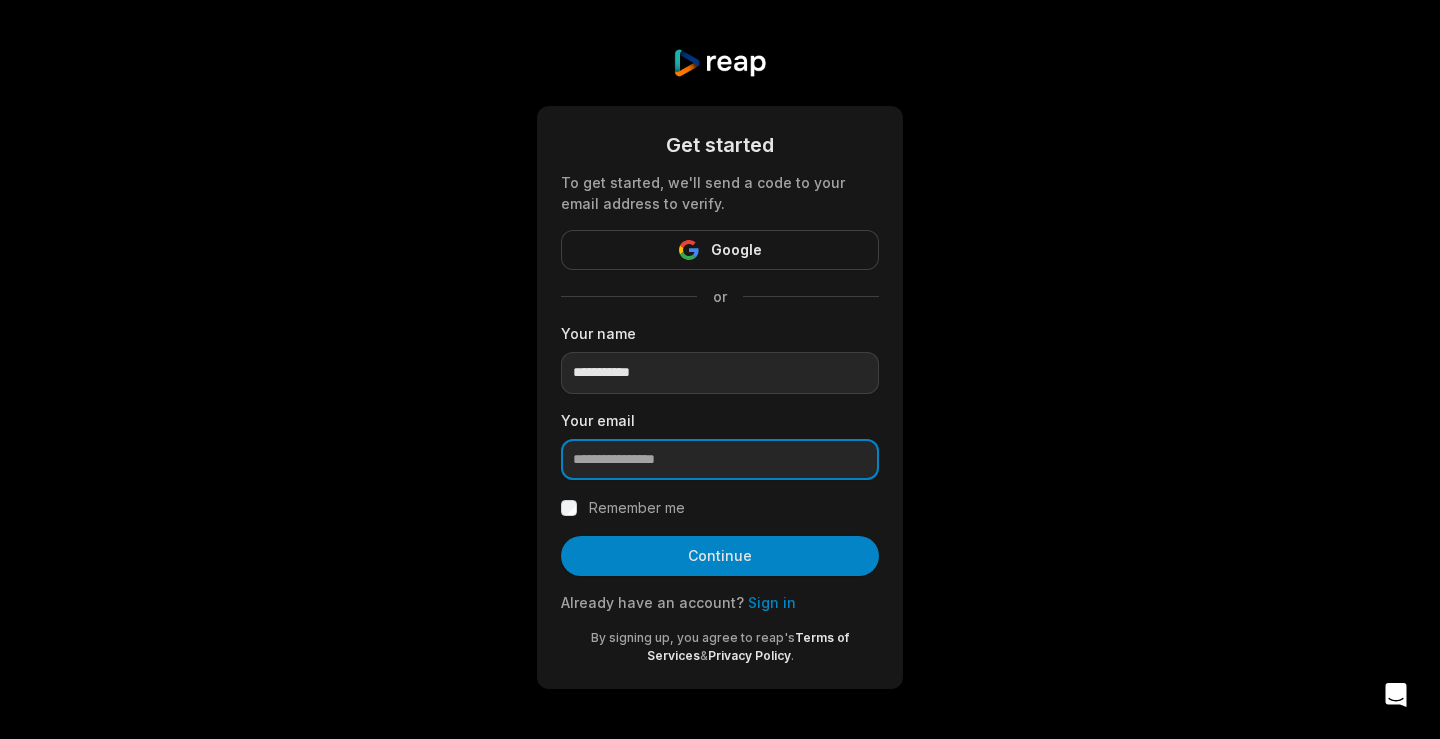 click at bounding box center (720, 460) 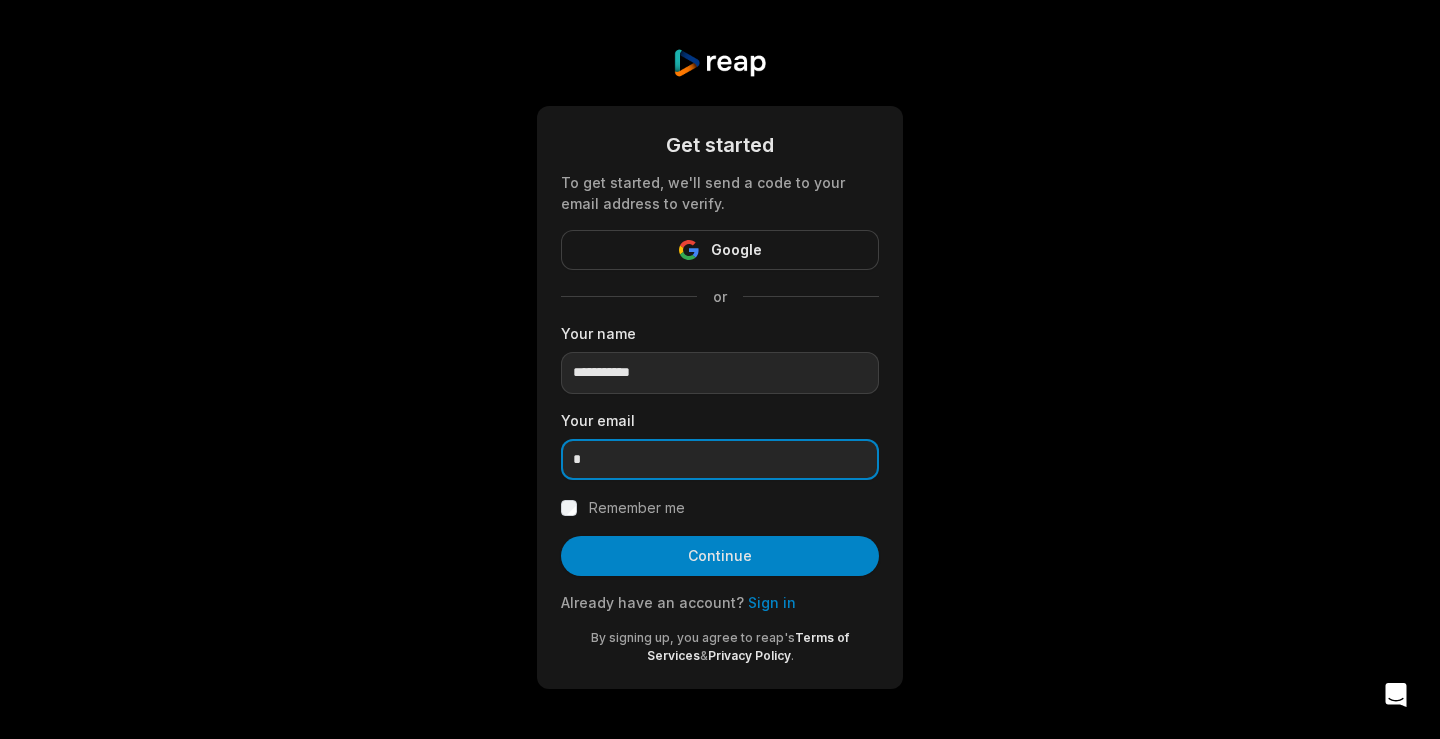 type on "**********" 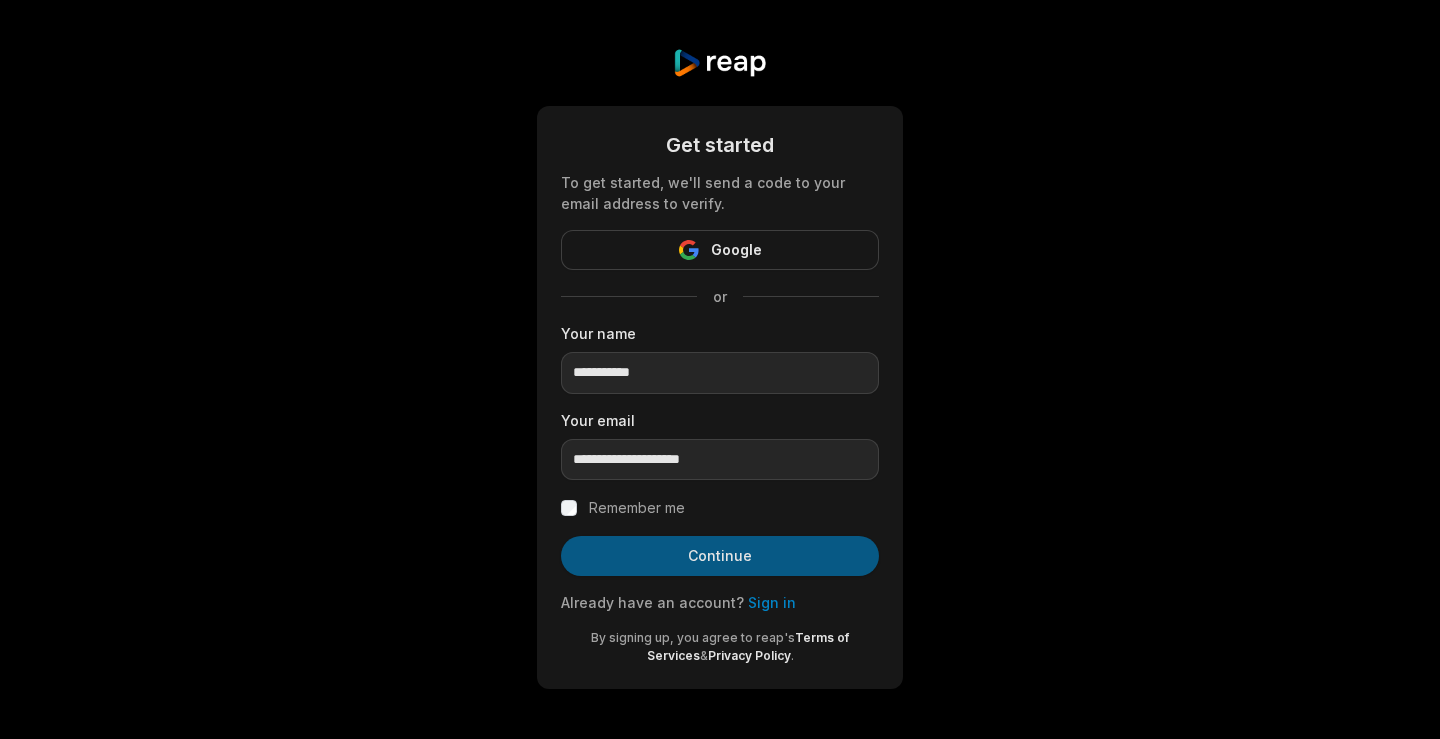 click on "Continue" at bounding box center (720, 556) 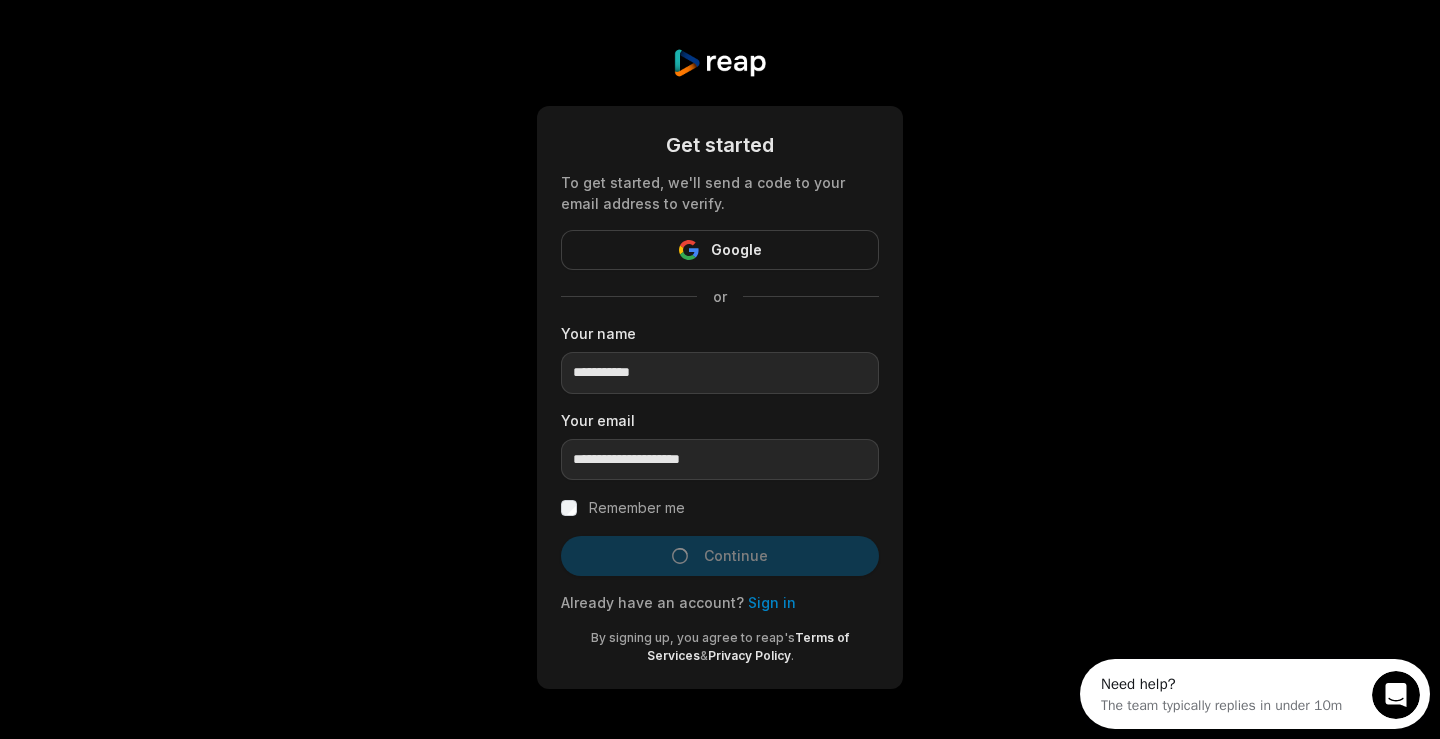 scroll, scrollTop: 0, scrollLeft: 0, axis: both 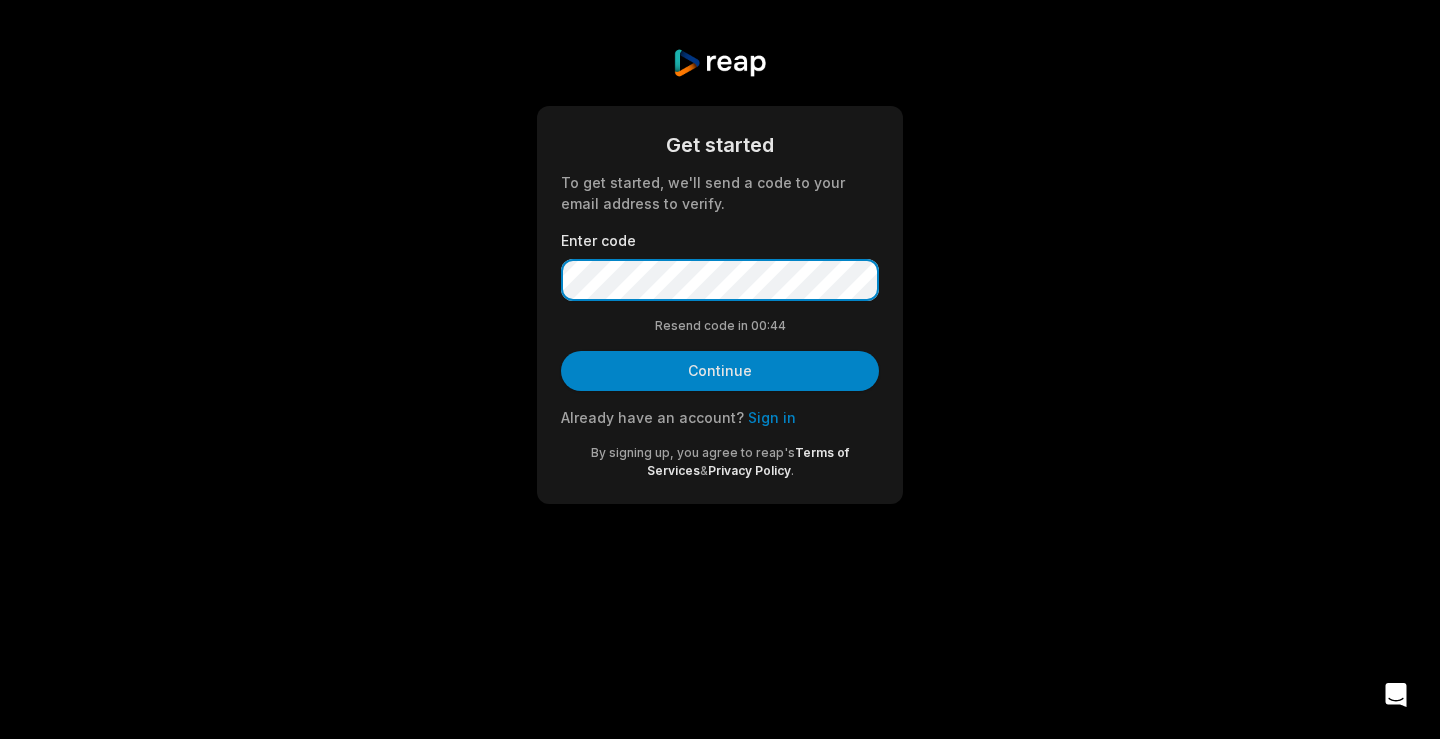 click on "Continue" at bounding box center [720, 371] 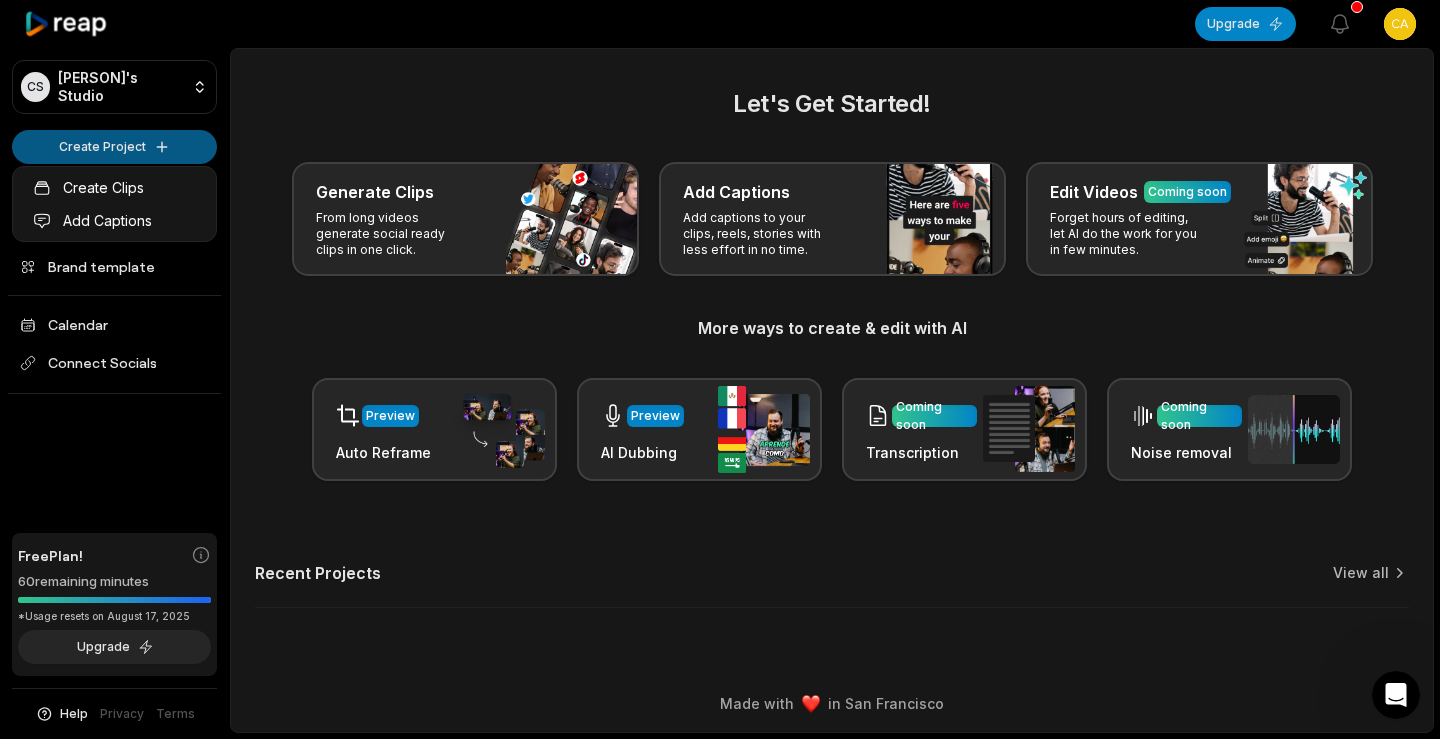 click on "CS Carys's Studio Create Project Home Projects Brand template Calendar Connect Socials Free  Plan! 60  remaining minutes *Usage resets on August 17, 2025 Upgrade Help Privacy Terms Open sidebar Upgrade View notifications Open user menu   Let's Get Started! Generate Clips From long videos generate social ready clips in one click. Add Captions Add captions to your clips, reels, stories with less effort in no time. Edit Videos Coming soon Forget hours of editing, let AI do the work for you in few minutes. More ways to create & edit with AI Preview Auto Reframe Preview AI Dubbing Coming soon Transcription Coming soon Noise removal Recent Projects View all Made with   in San Francisco . Create Clips Add Captions" at bounding box center (720, 369) 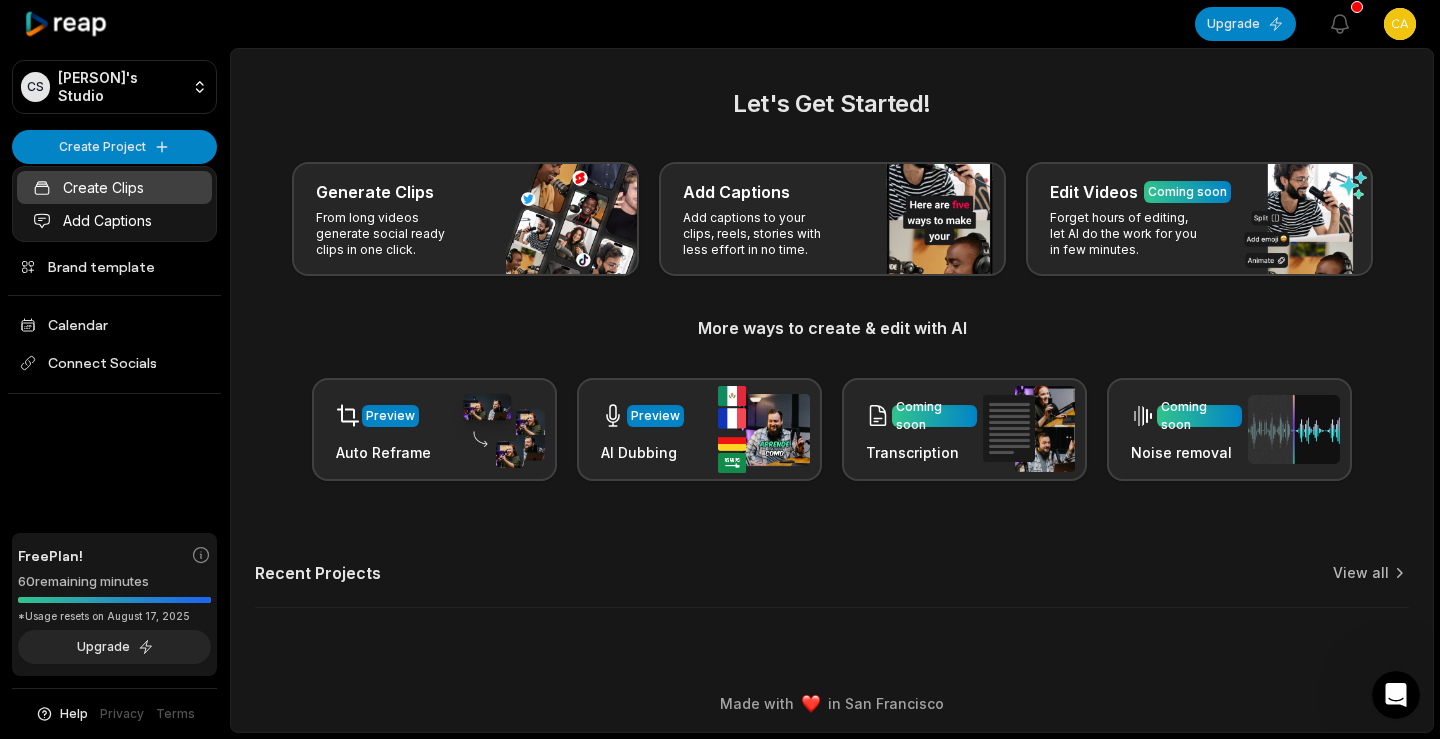 click on "Create Clips" at bounding box center [114, 187] 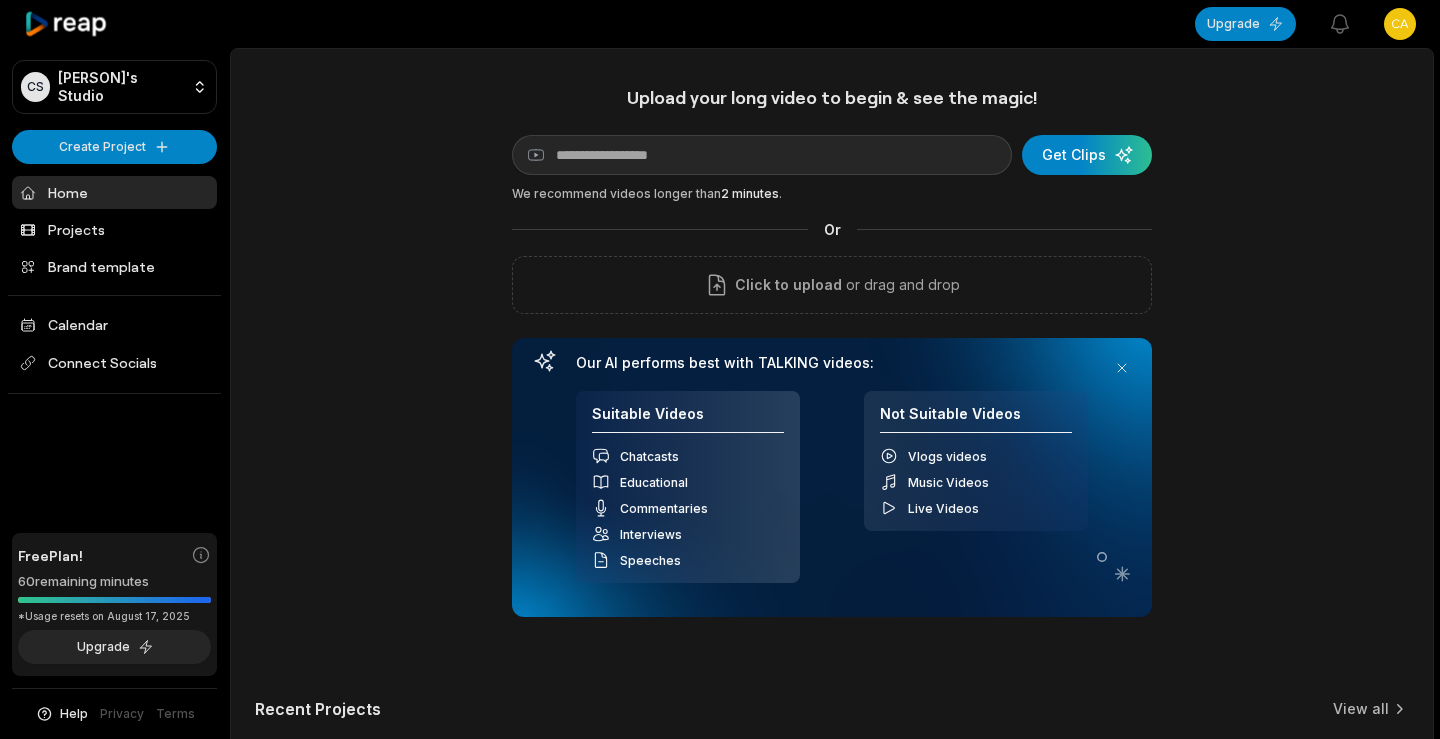scroll, scrollTop: 0, scrollLeft: 0, axis: both 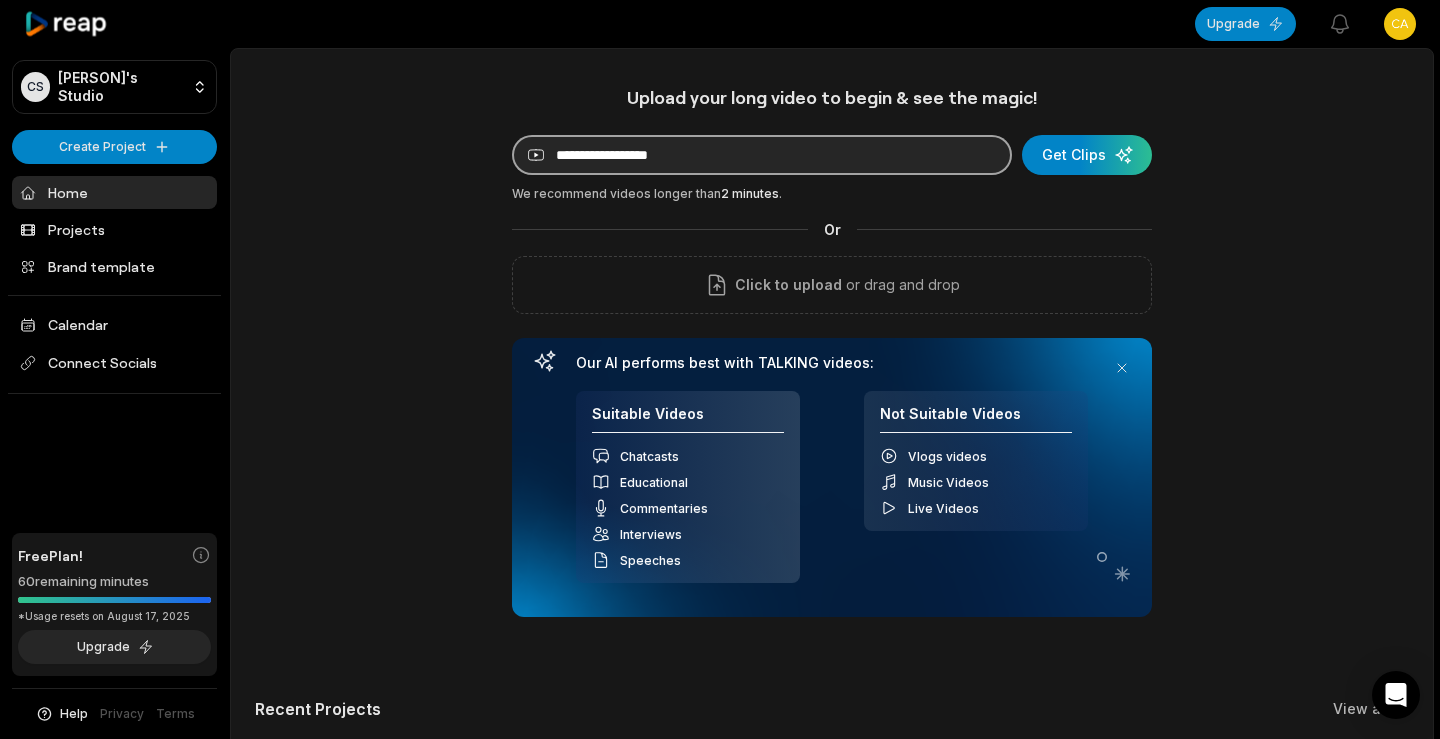 click at bounding box center (762, 155) 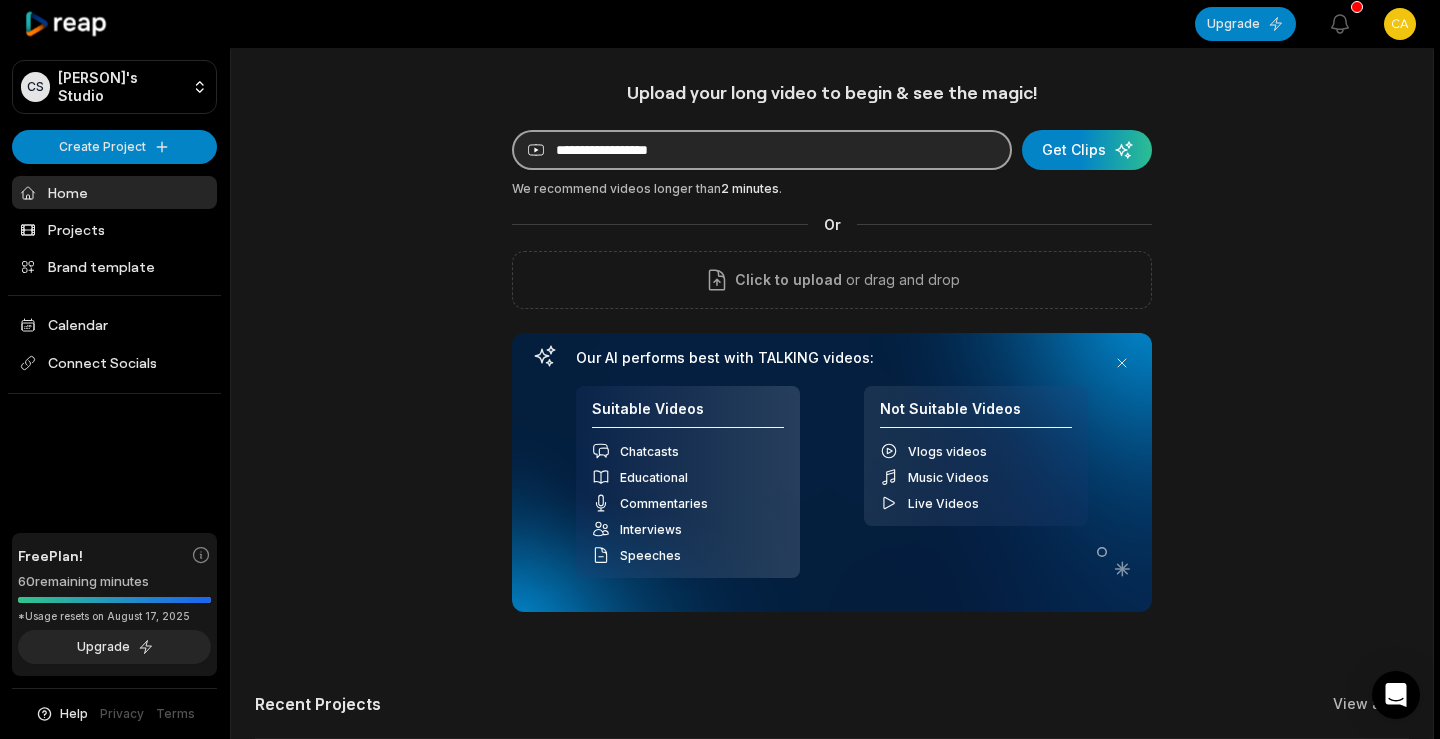 scroll, scrollTop: 0, scrollLeft: 0, axis: both 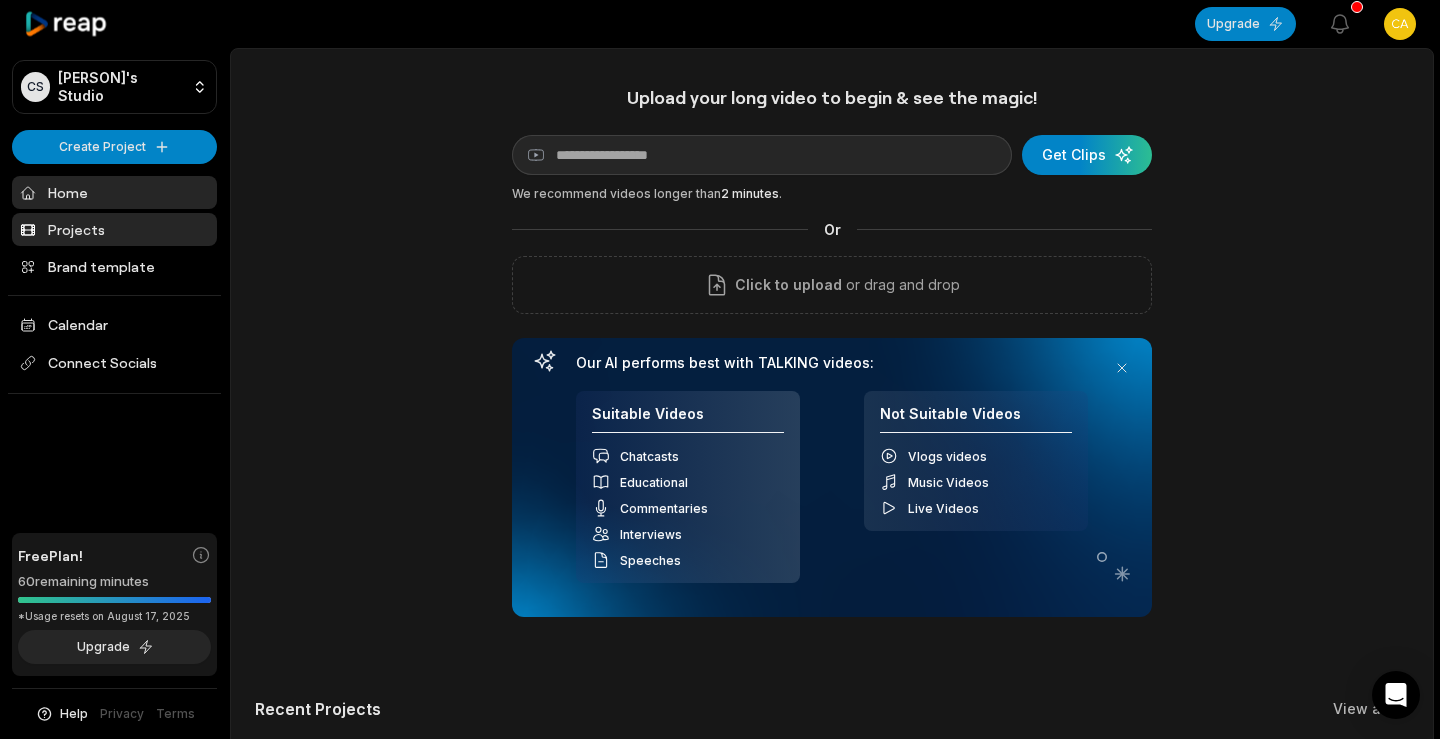 click on "Projects" at bounding box center (114, 229) 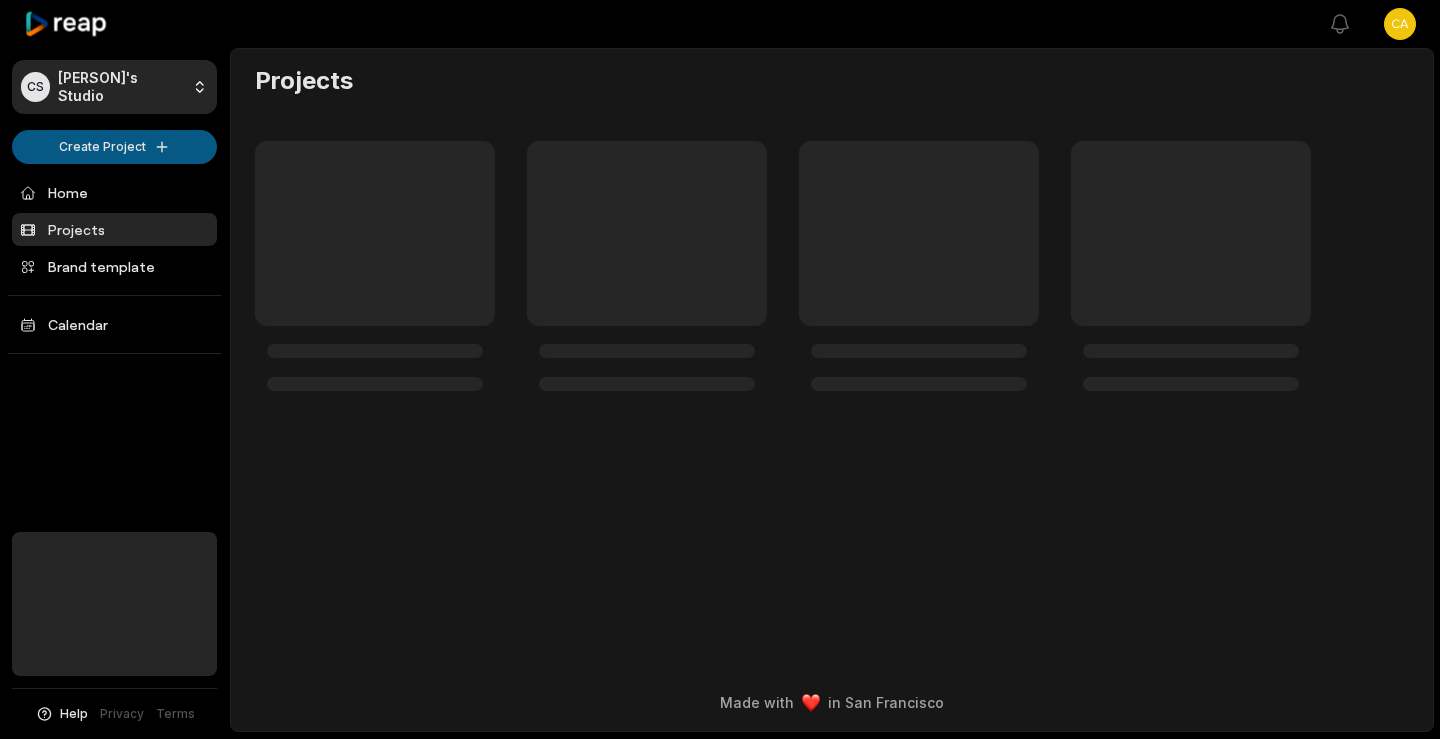 scroll, scrollTop: 0, scrollLeft: 0, axis: both 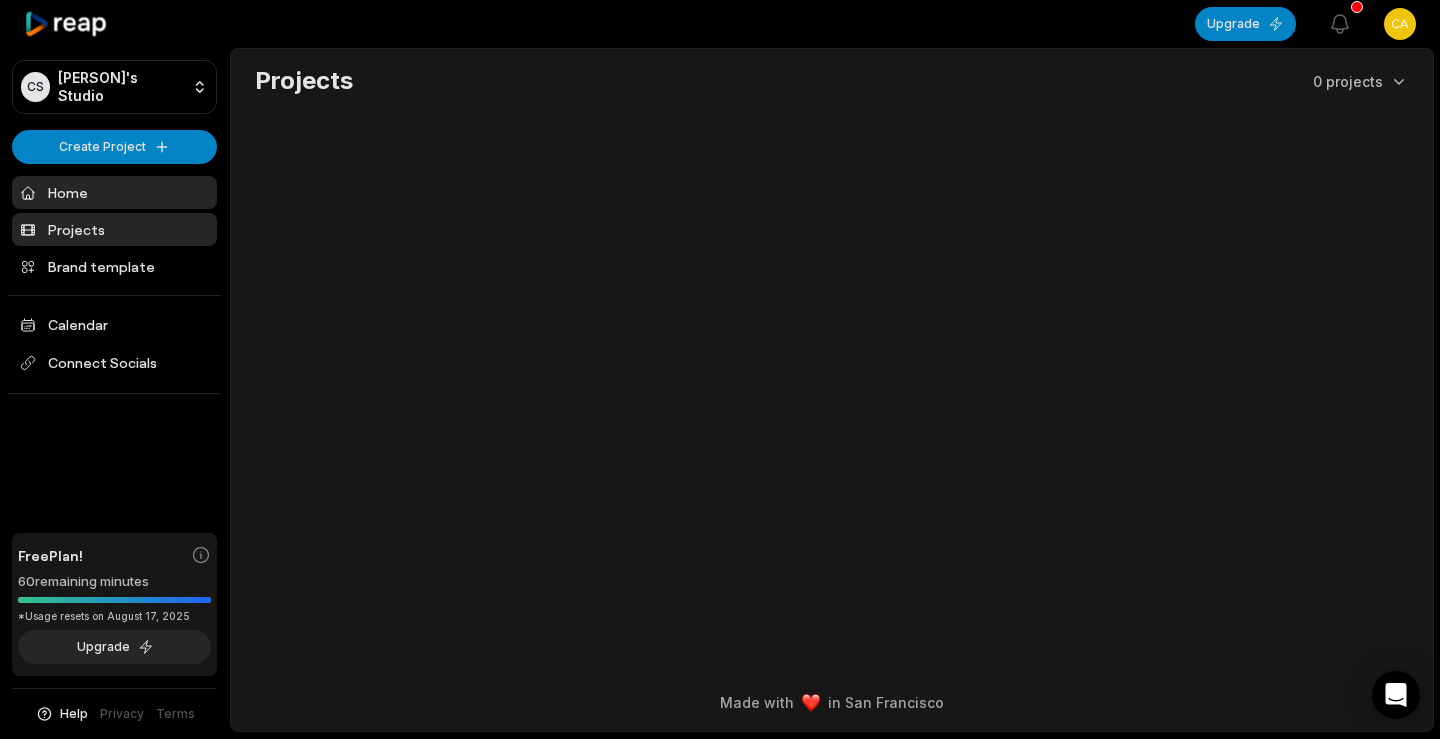 click on "Home" at bounding box center (114, 192) 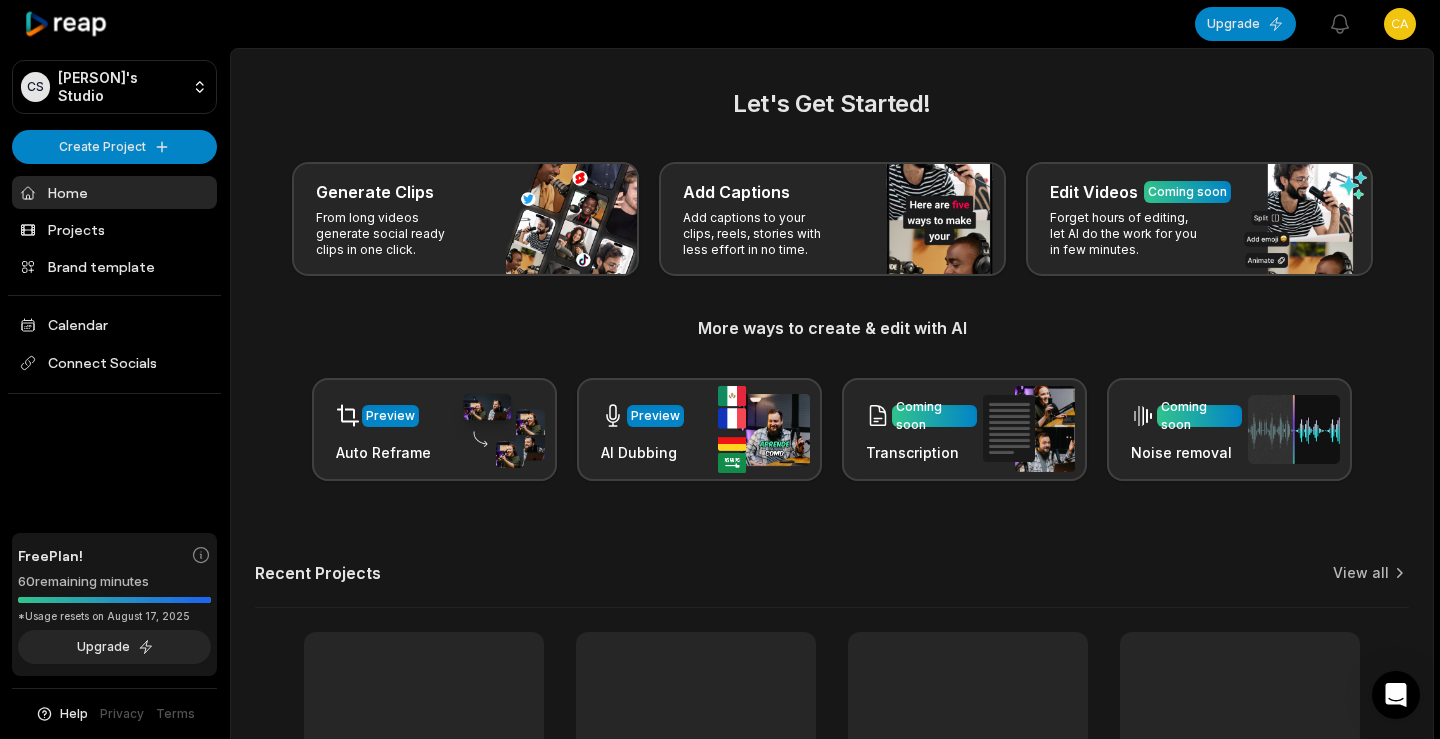 scroll, scrollTop: 0, scrollLeft: 0, axis: both 